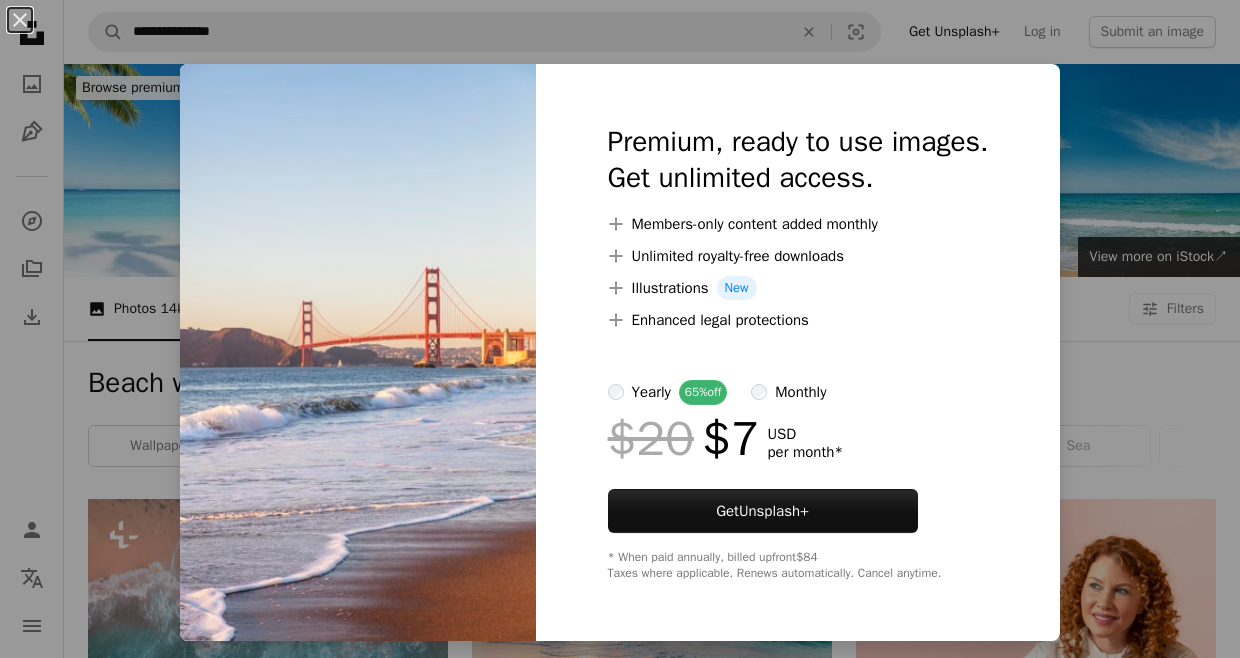 scroll, scrollTop: 1300, scrollLeft: 0, axis: vertical 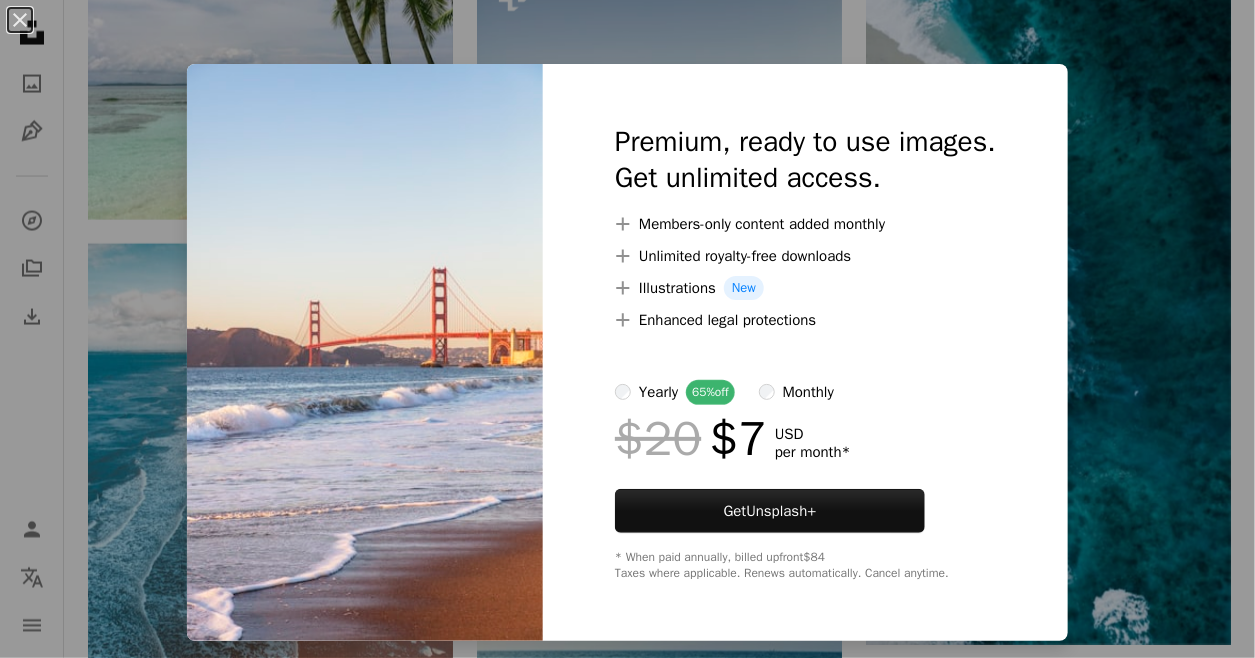 click on "An X shape Premium, ready to use images. Get unlimited access. A plus sign Members-only content added monthly A plus sign Unlimited royalty-free downloads A plus sign Illustrations  New A plus sign Enhanced legal protections yearly 65%  off monthly $20   $7 USD per month * Get  Unsplash+ * When paid annually, billed upfront  $84 Taxes where applicable. Renews automatically. Cancel anytime." at bounding box center (627, 329) 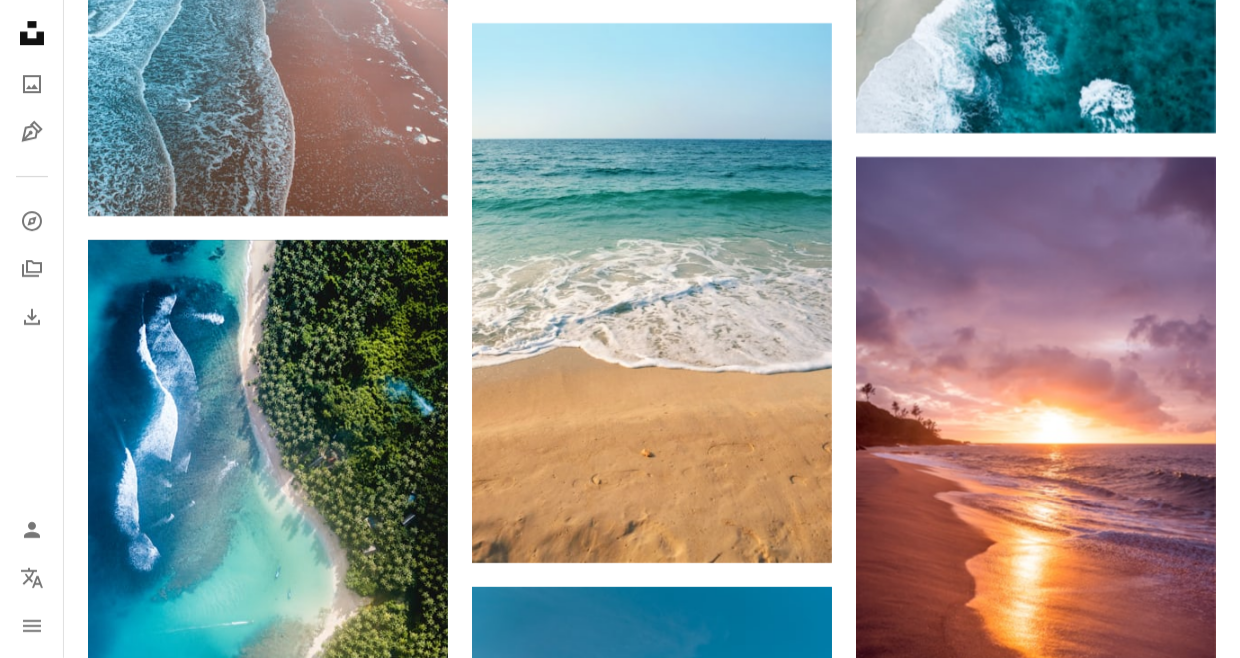 scroll, scrollTop: 1900, scrollLeft: 0, axis: vertical 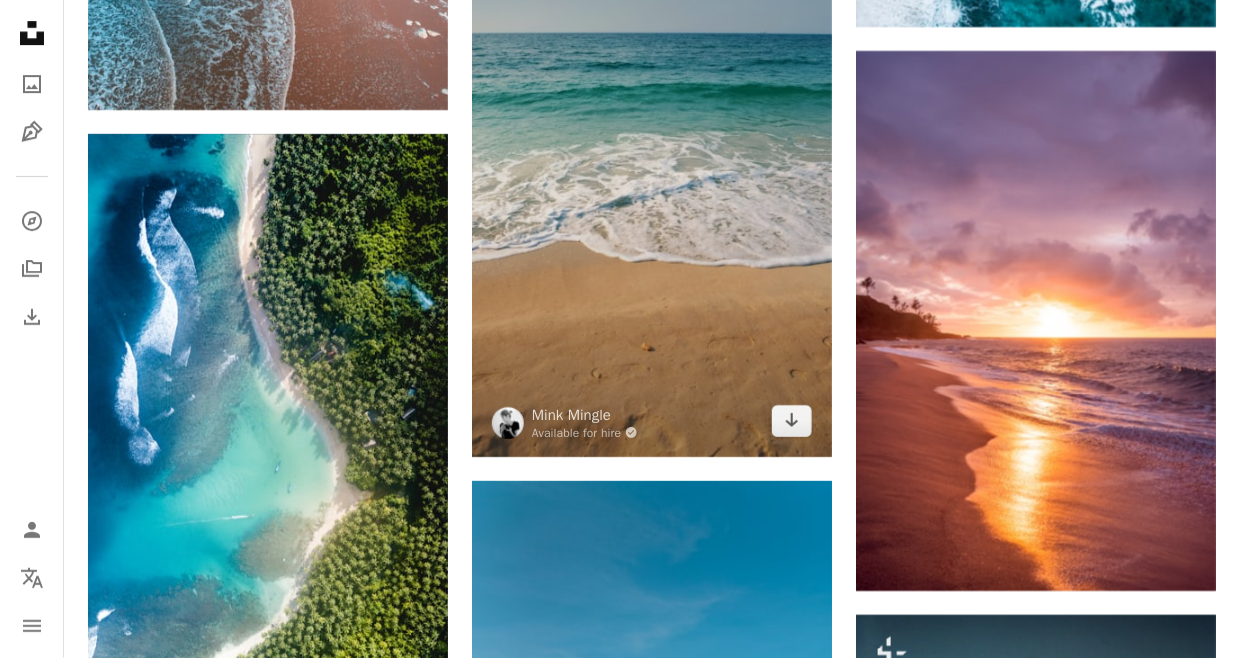 click on "Arrow pointing down" 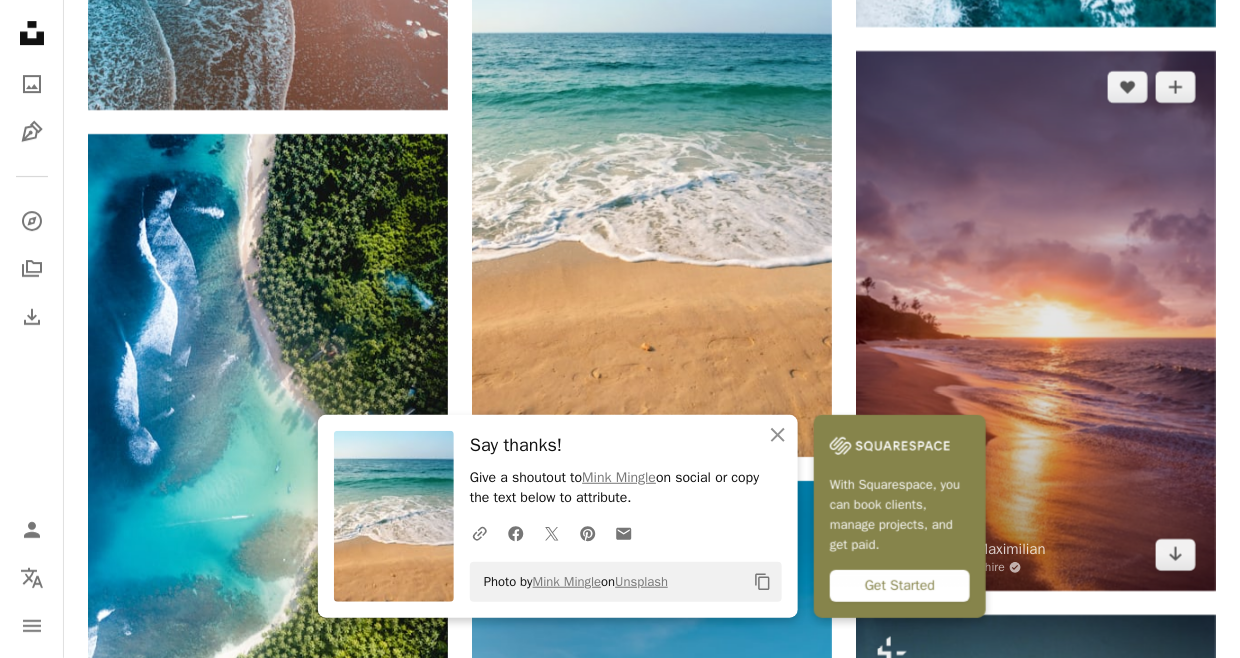 click on "Arrow pointing down" 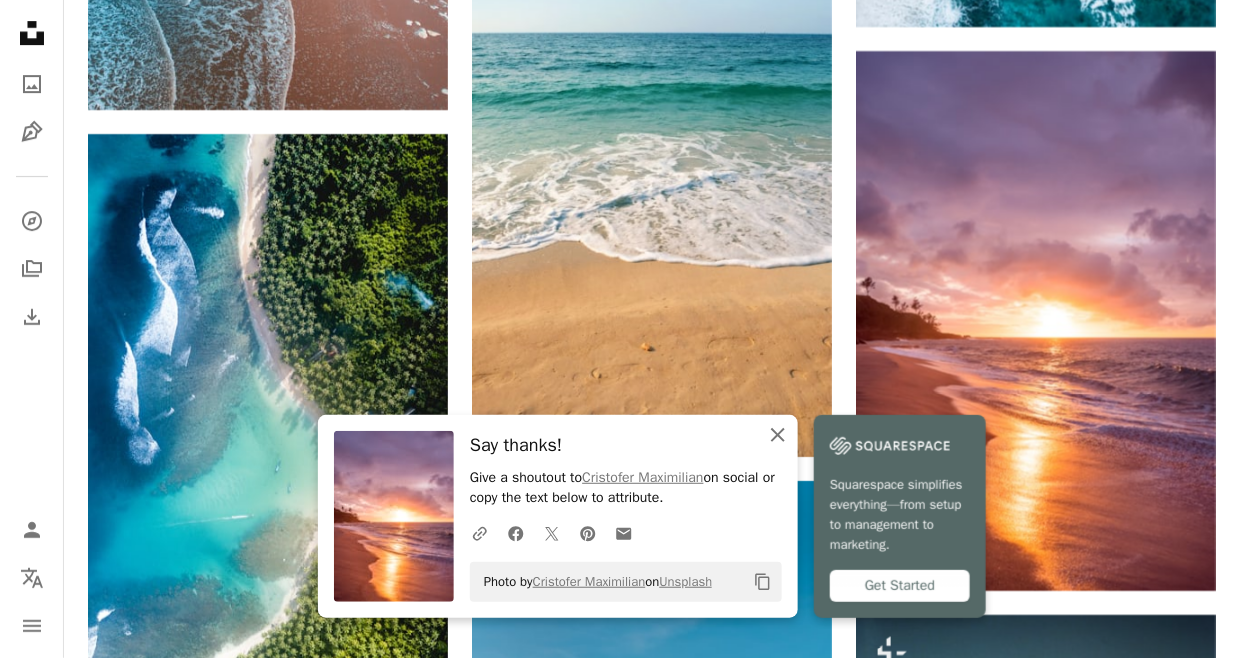 click 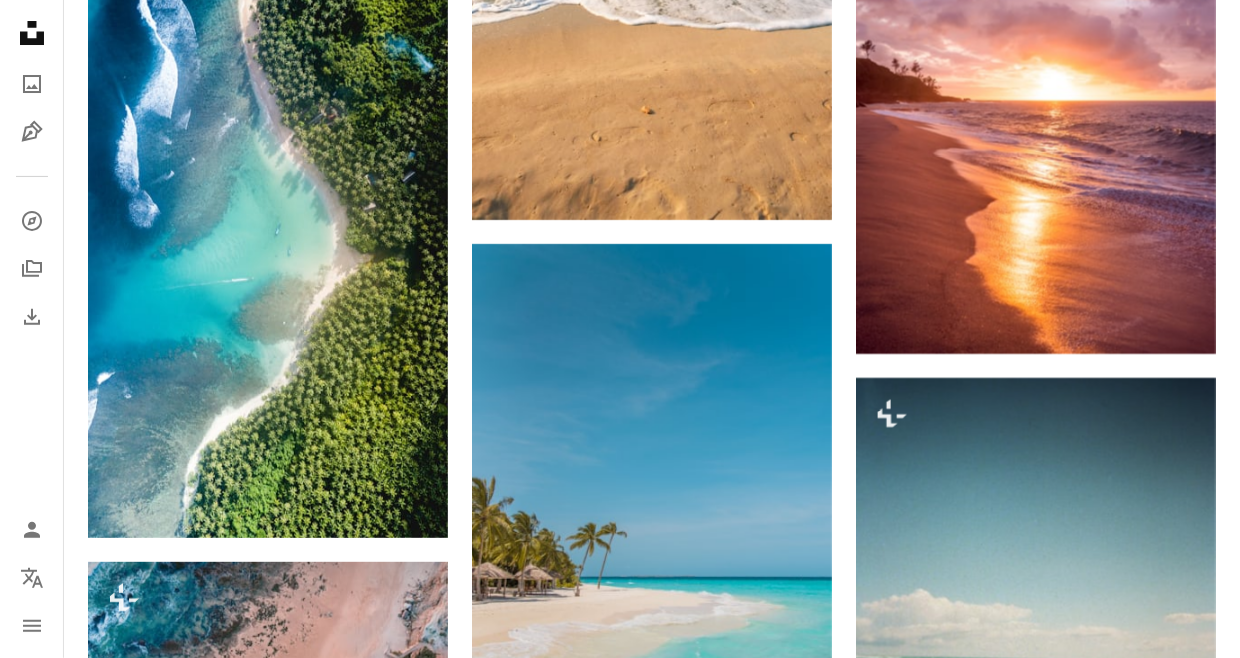 scroll, scrollTop: 2300, scrollLeft: 0, axis: vertical 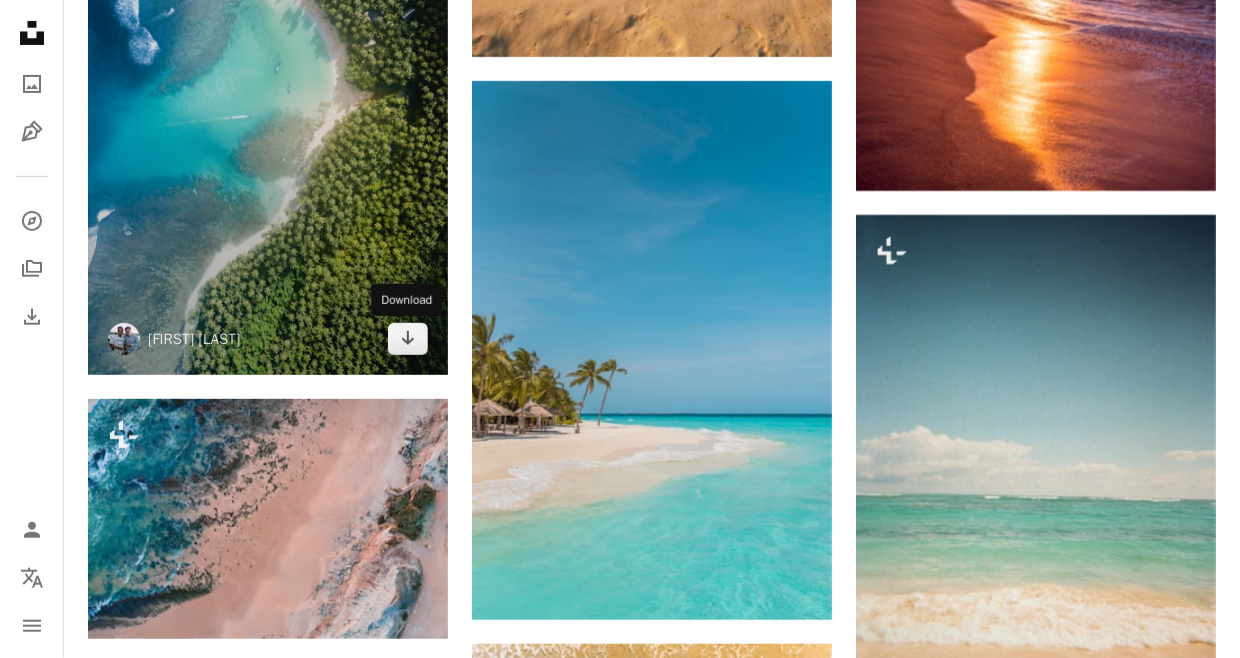 click on "Arrow pointing down" 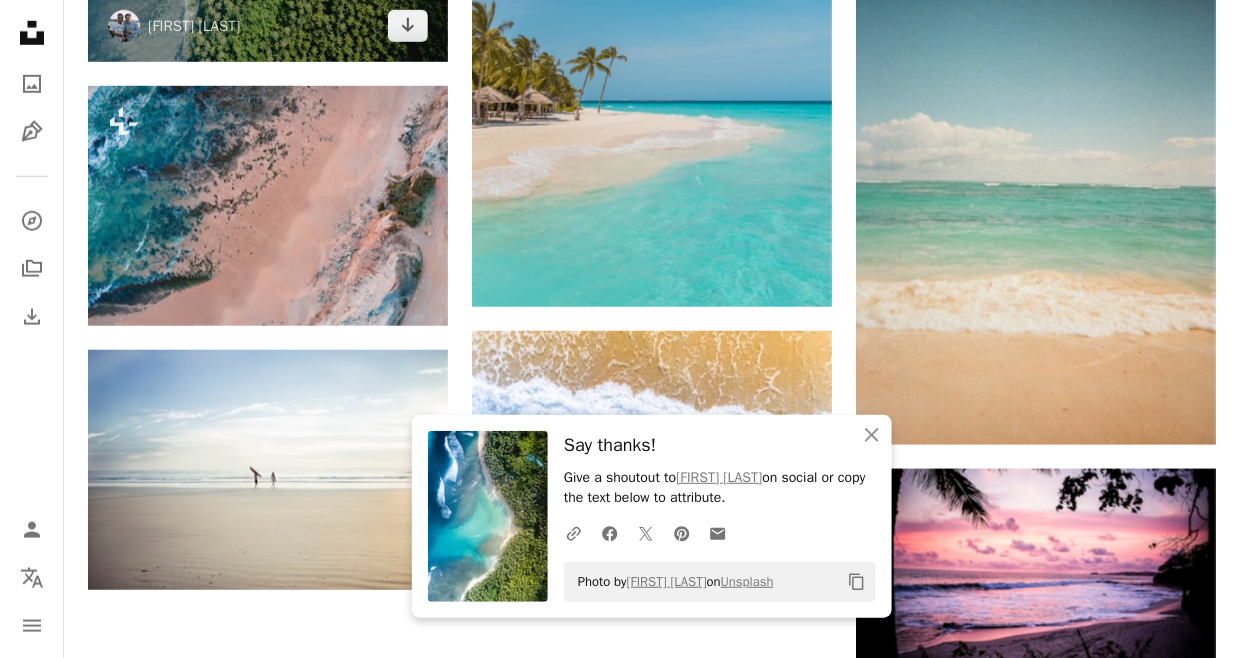 scroll, scrollTop: 2700, scrollLeft: 0, axis: vertical 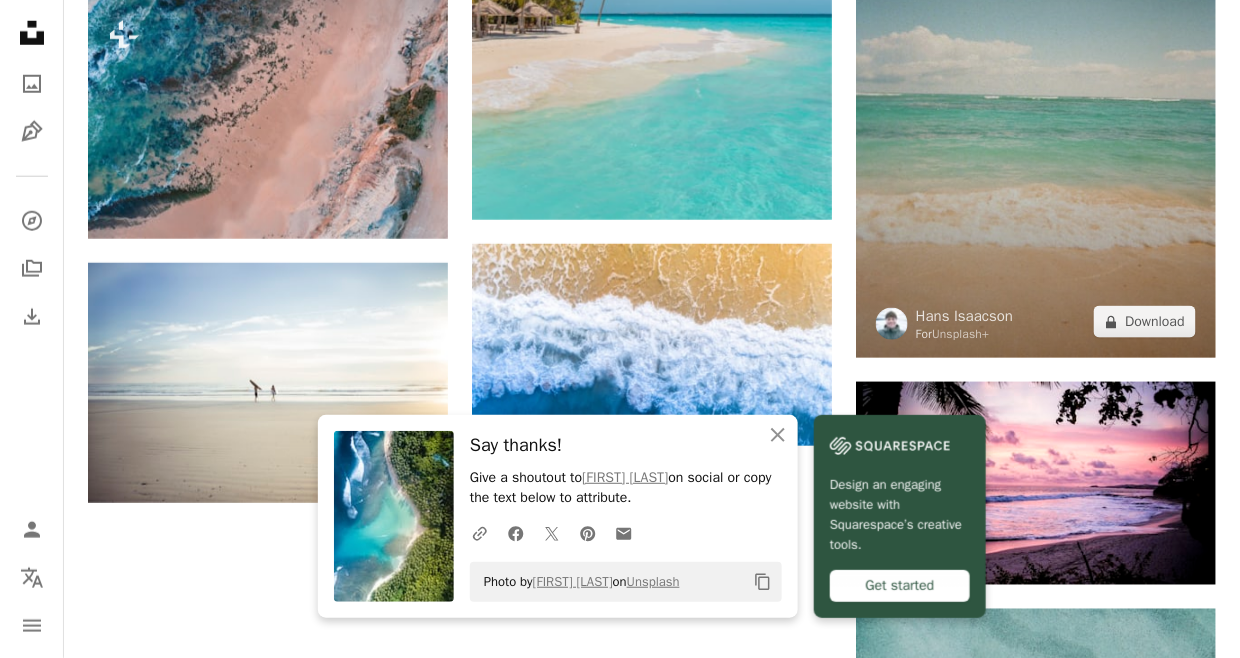 click on "A lock Download" at bounding box center [1145, 322] 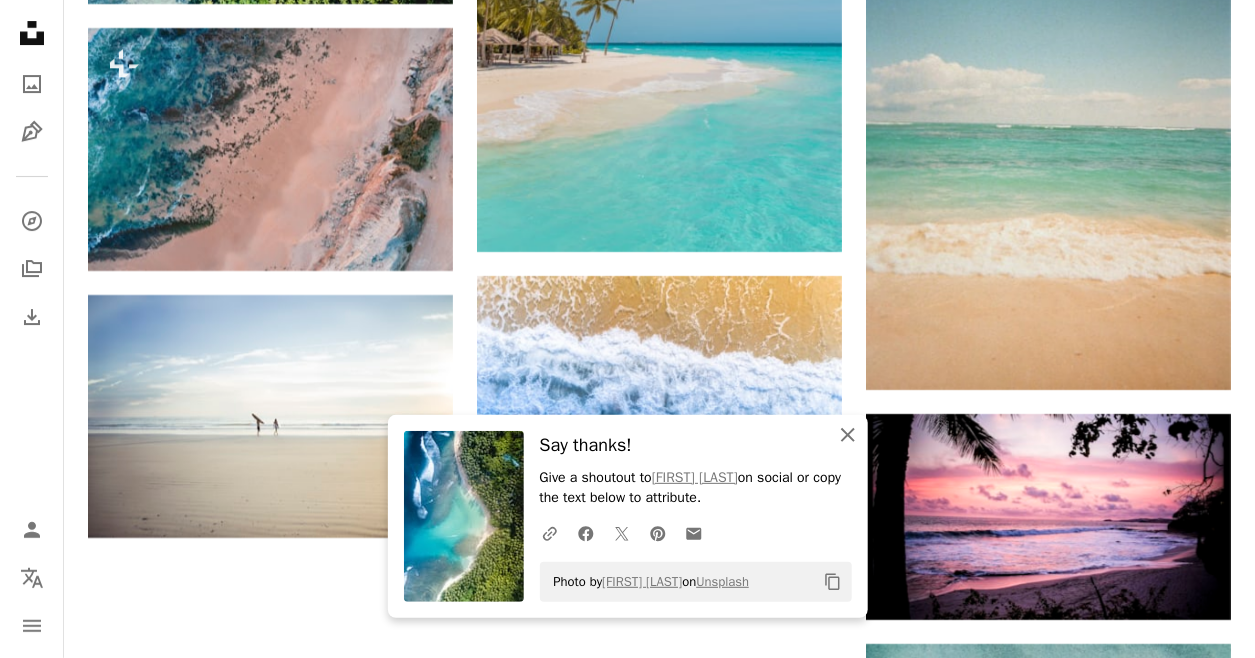 click on "An X shape" 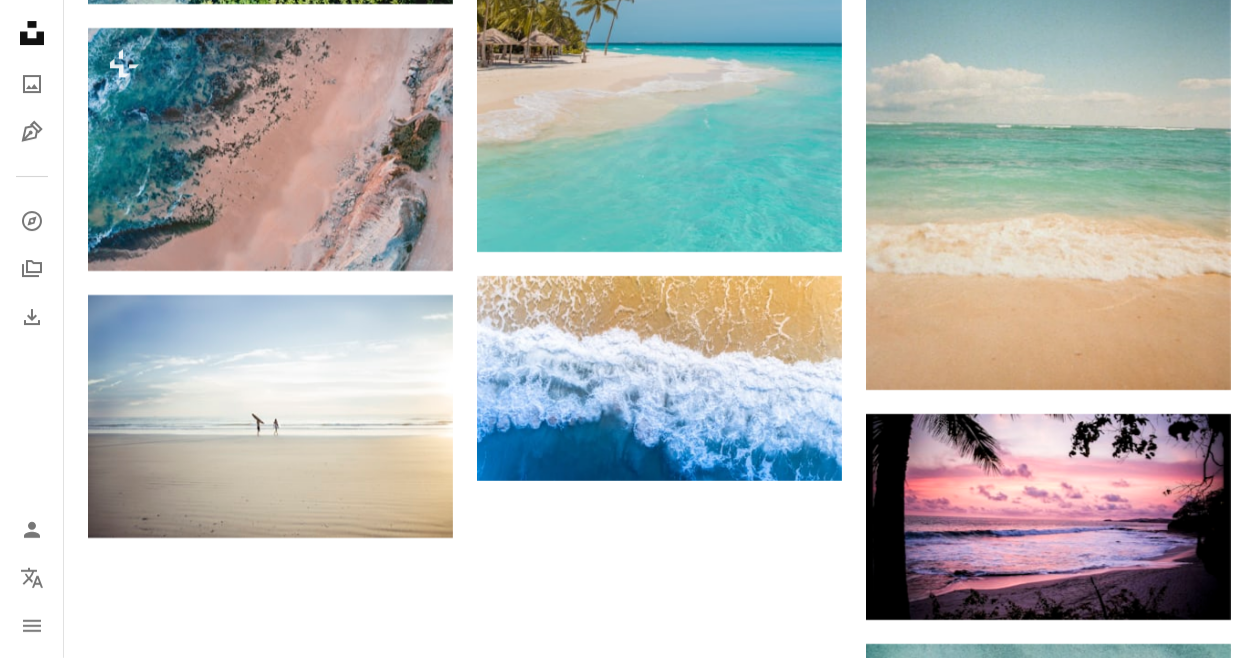 click on "An X shape Premium, ready to use images. Get unlimited access. A plus sign Members-only content added monthly A plus sign Unlimited royalty-free downloads A plus sign Illustrations  New A plus sign Enhanced legal protections yearly 65%  off monthly $20   $7 USD per month * Get  Unsplash+ * When paid annually, billed upfront  $84 Taxes where applicable. Renews automatically. Cancel anytime." at bounding box center [627, 2115] 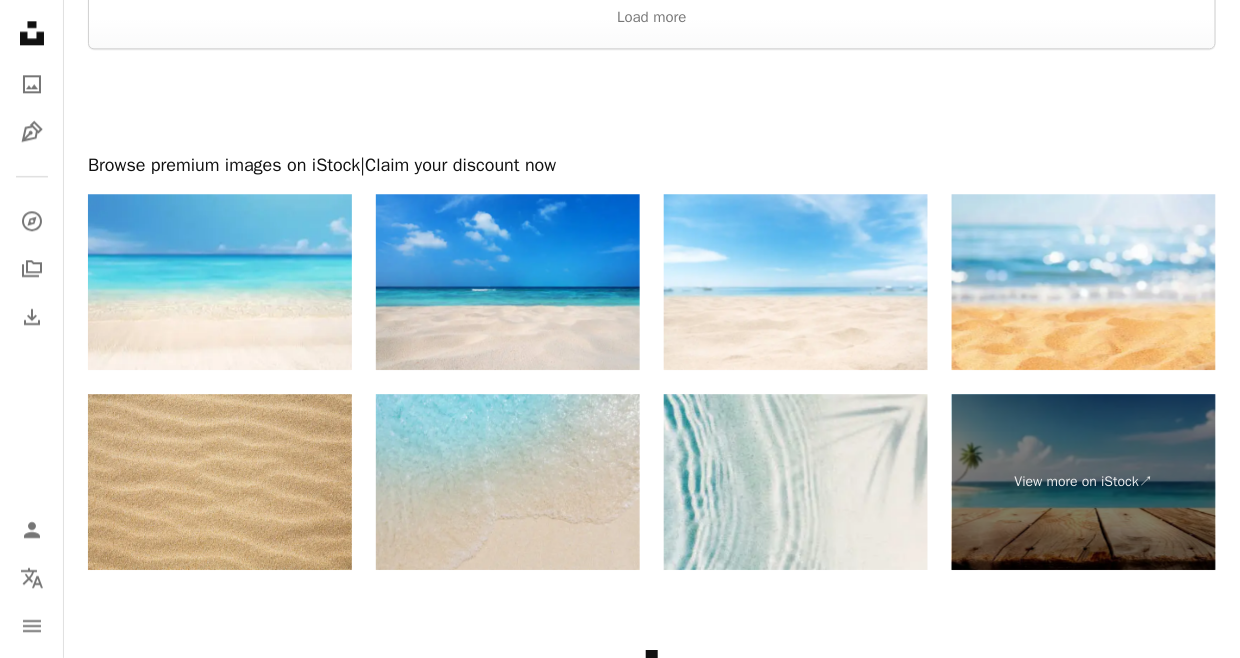 scroll, scrollTop: 3767, scrollLeft: 0, axis: vertical 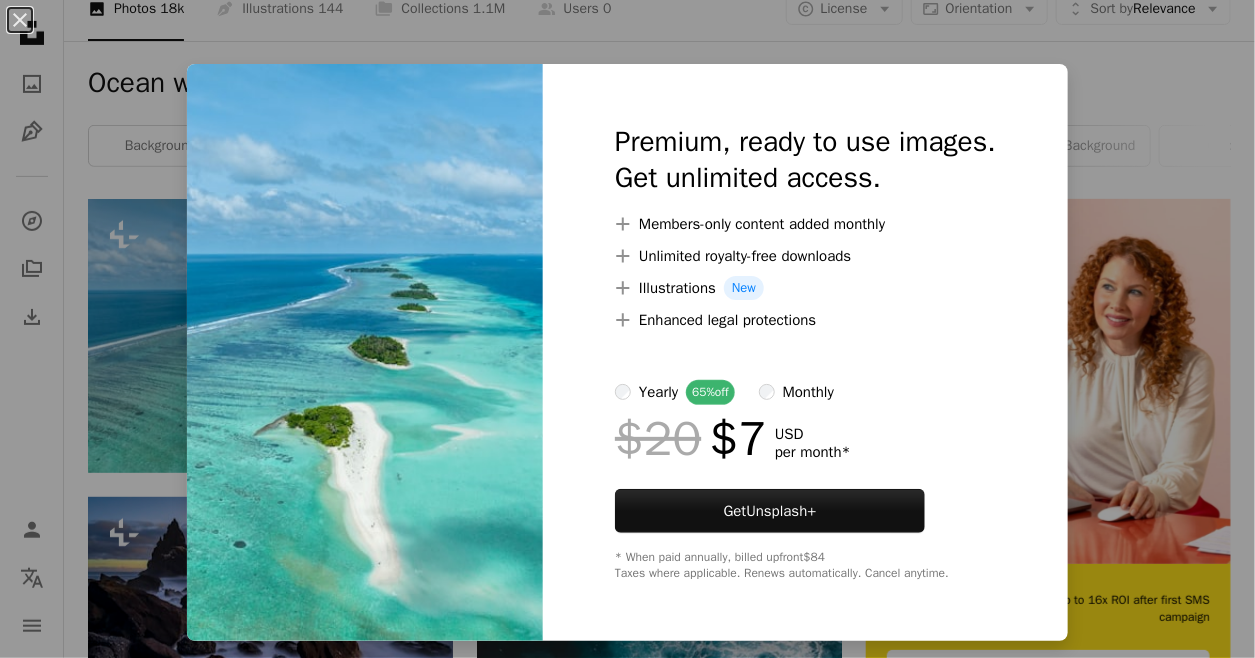click on "An X shape Premium, ready to use images. Get unlimited access. A plus sign Members-only content added monthly A plus sign Unlimited royalty-free downloads A plus sign Illustrations  New A plus sign Enhanced legal protections yearly 65%  off monthly $20   $7 USD per month * Get  Unsplash+ * When paid annually, billed upfront  $84 Taxes where applicable. Renews automatically. Cancel anytime." at bounding box center (627, 329) 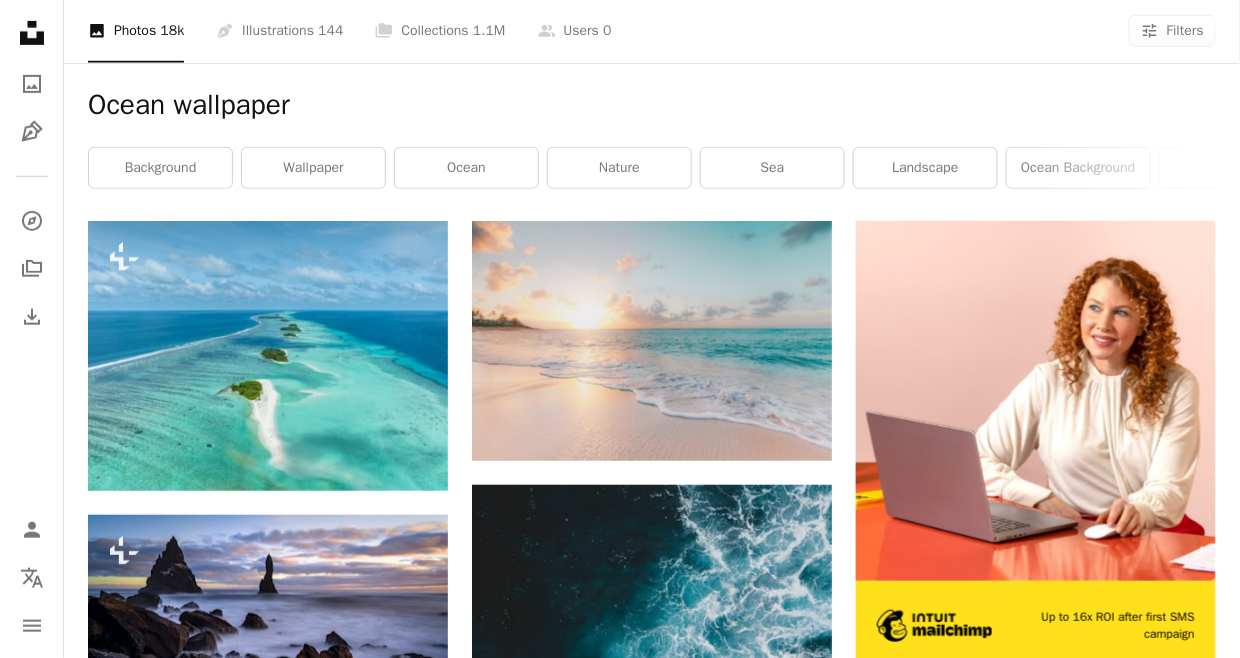 scroll, scrollTop: 0, scrollLeft: 0, axis: both 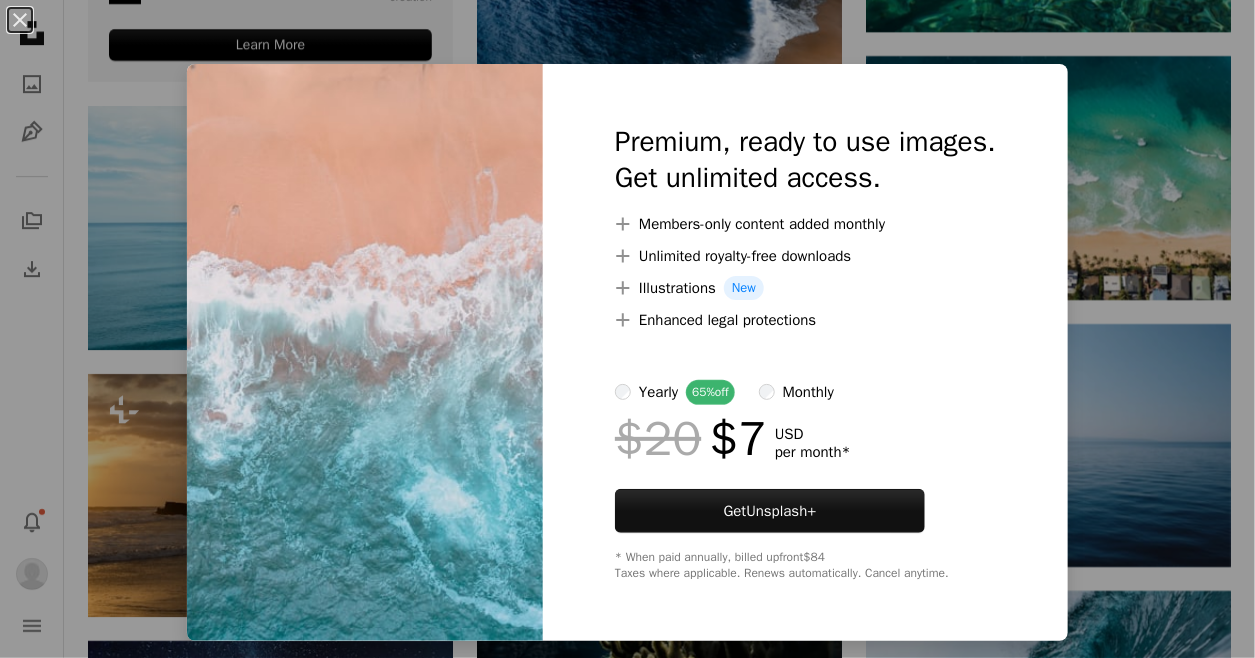 click on "An X shape Premium, ready to use images. Get unlimited access. A plus sign Members-only content added monthly A plus sign Unlimited royalty-free downloads A plus sign Illustrations  New A plus sign Enhanced legal protections yearly 65%  off monthly $20   $7 USD per month * Get  Unsplash+ * When paid annually, billed upfront  $84 Taxes where applicable. Renews automatically. Cancel anytime." at bounding box center (627, 329) 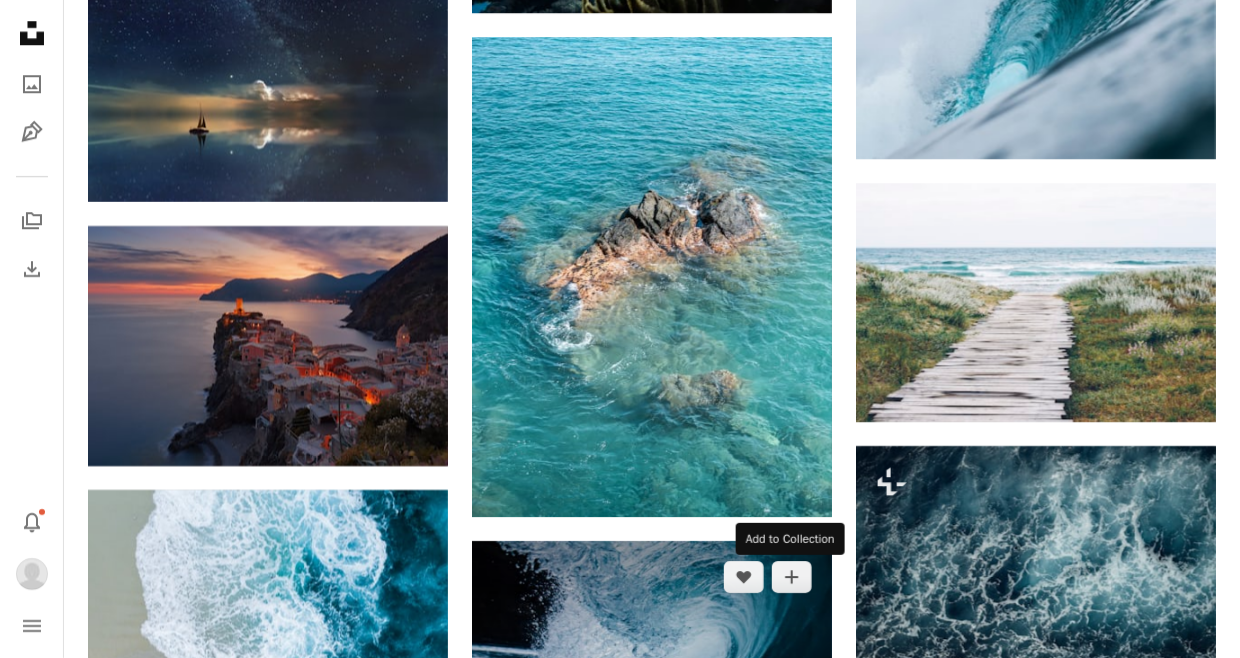 scroll, scrollTop: 6000, scrollLeft: 0, axis: vertical 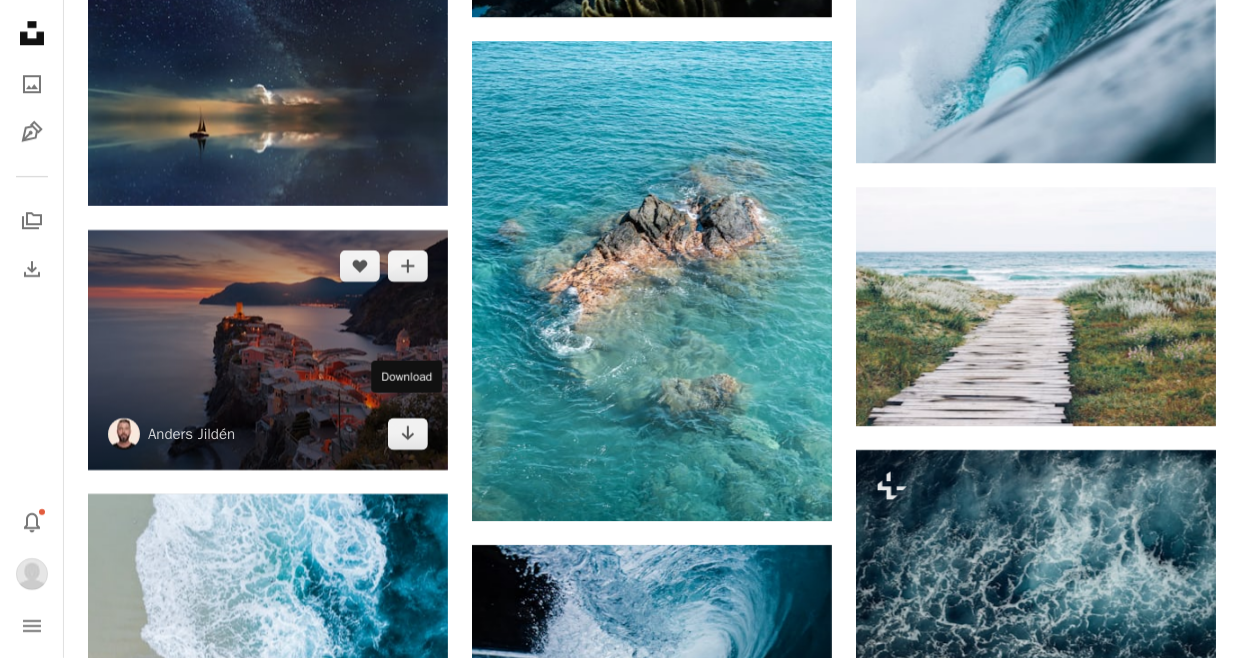 click on "Arrow pointing down" 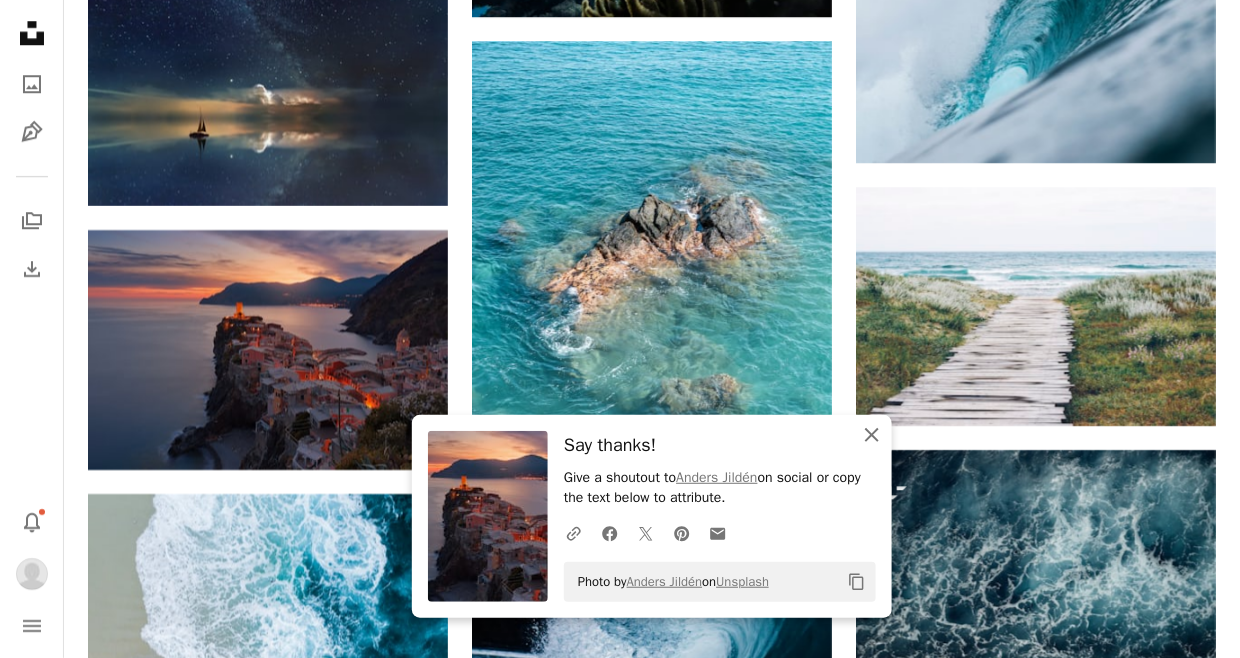 drag, startPoint x: 879, startPoint y: 434, endPoint x: 871, endPoint y: 424, distance: 12.806249 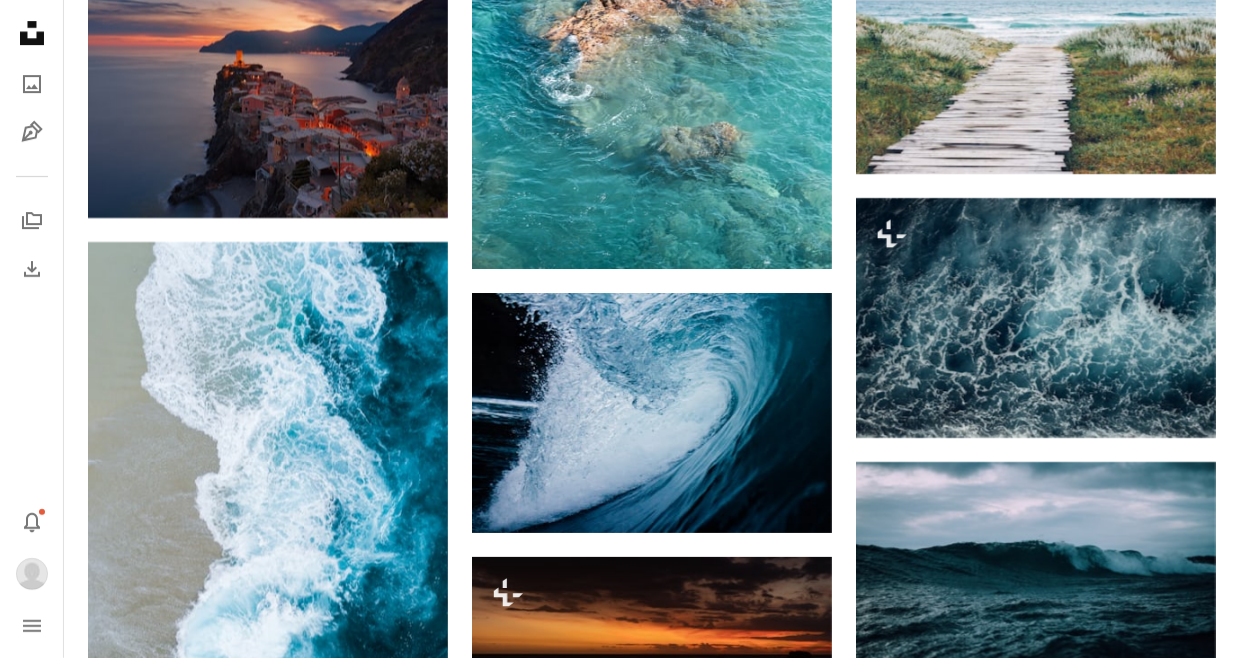 scroll, scrollTop: 6100, scrollLeft: 0, axis: vertical 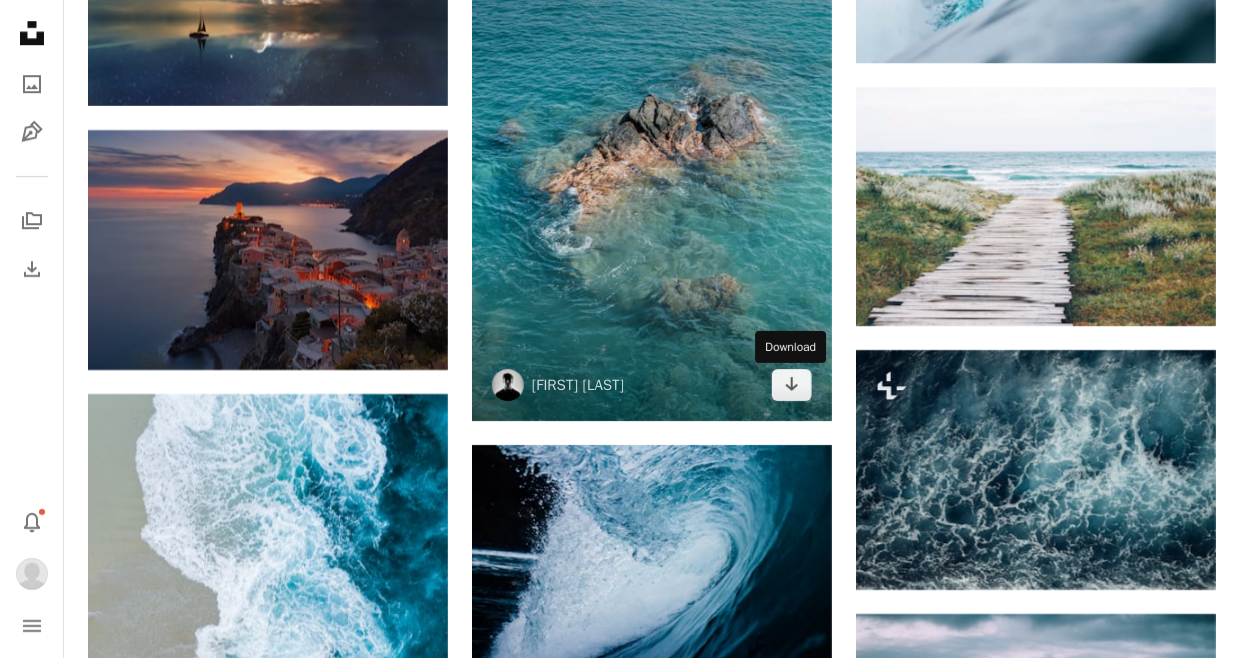 click on "Arrow pointing down" 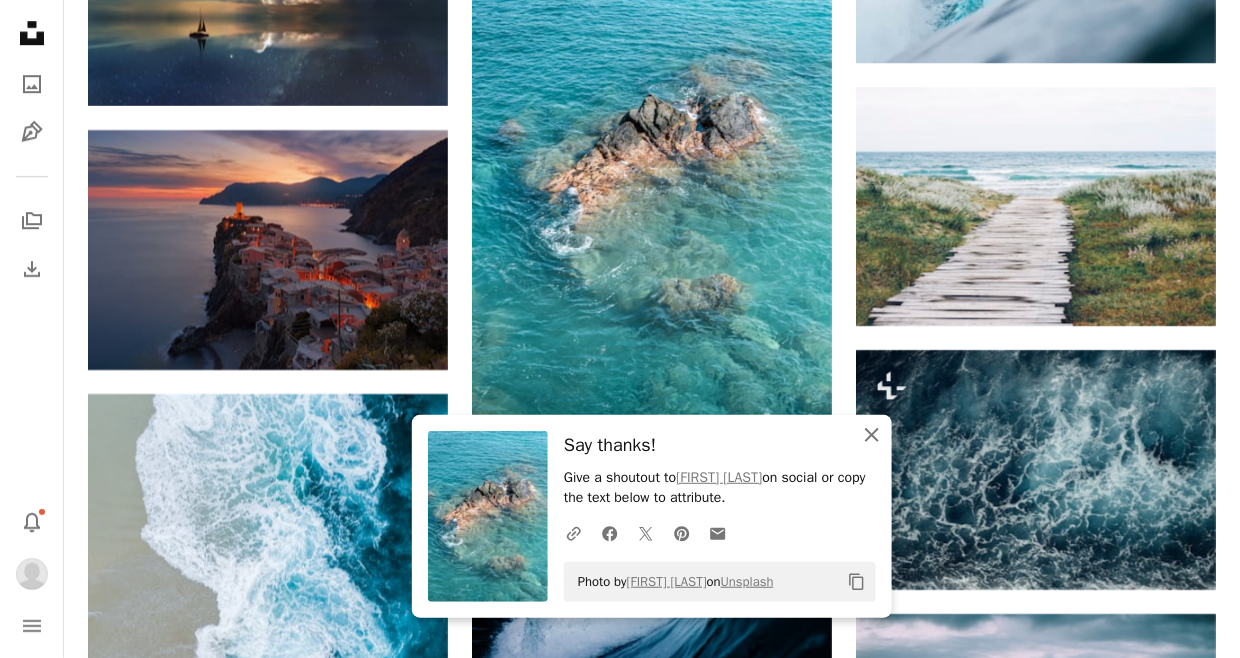 click on "An X shape" 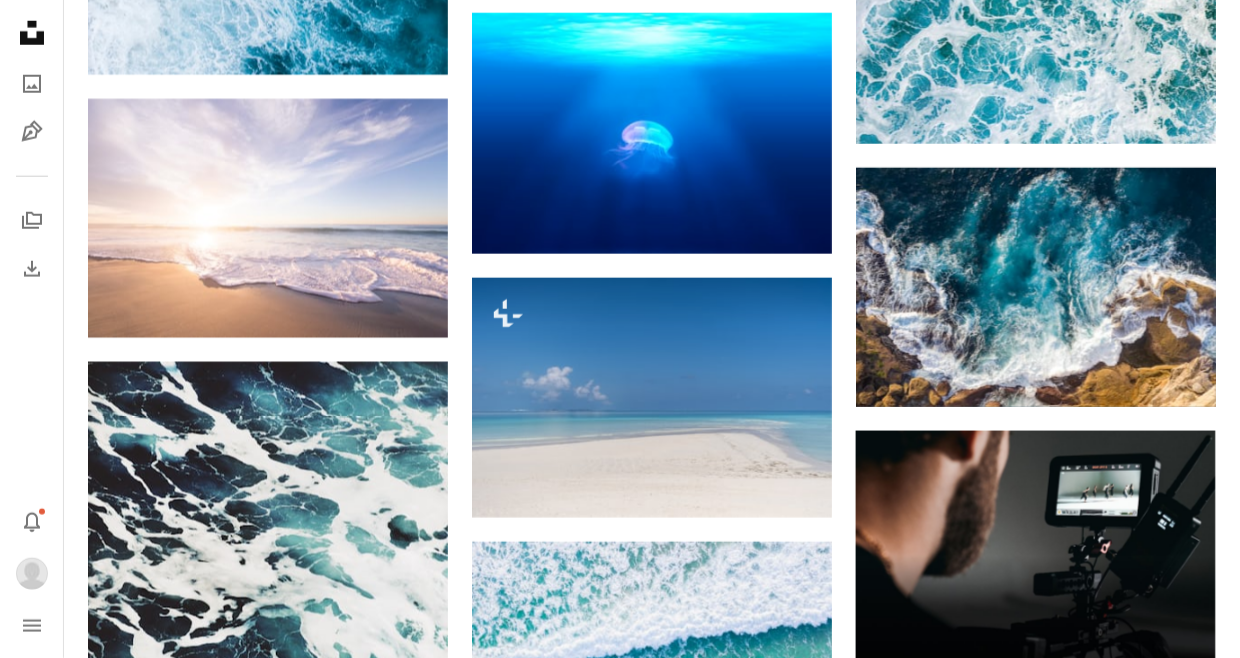 scroll, scrollTop: 7200, scrollLeft: 0, axis: vertical 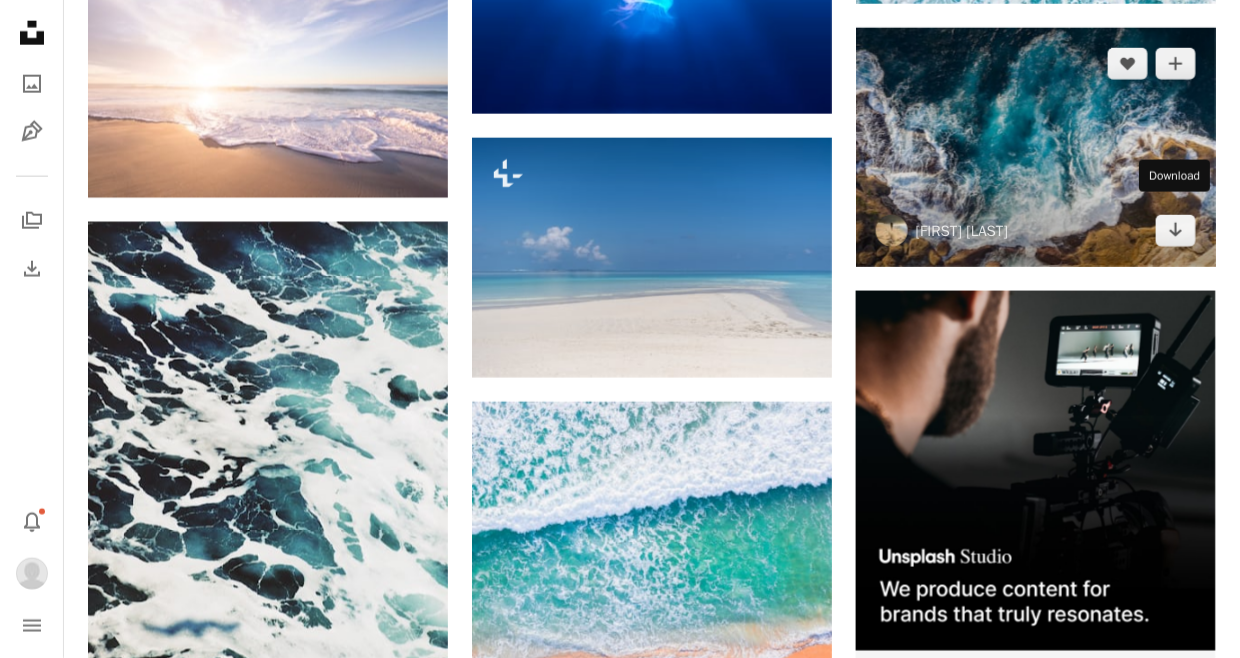 click on "Arrow pointing down" at bounding box center [1176, 231] 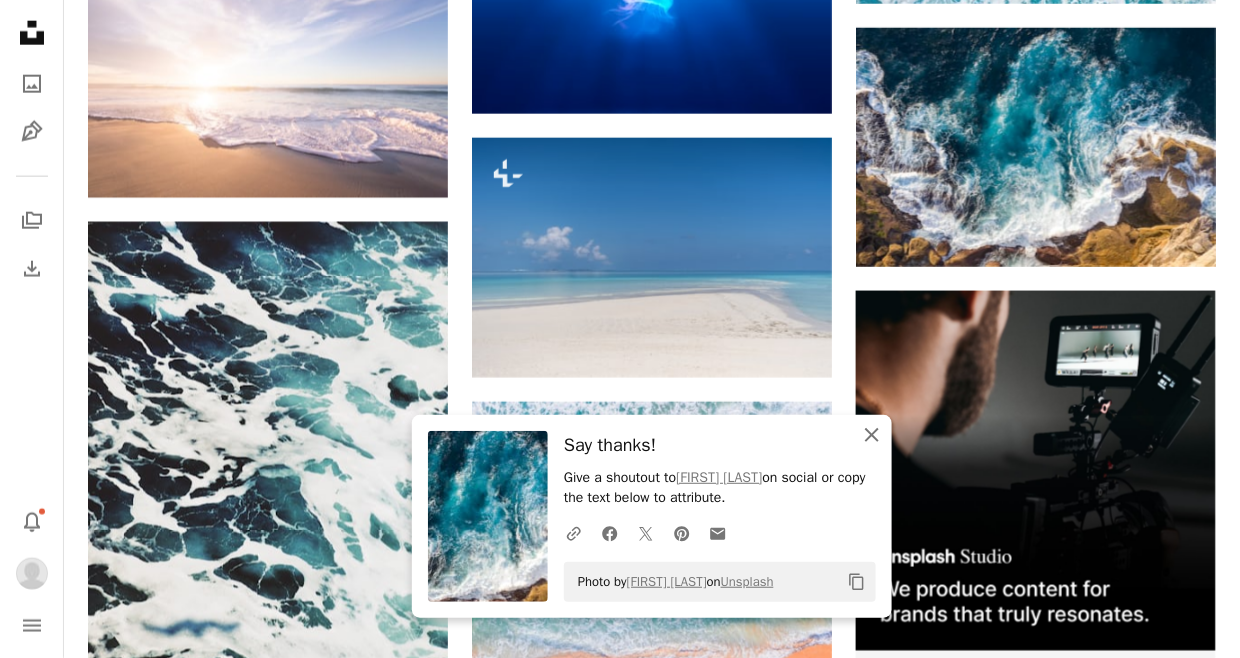 drag, startPoint x: 870, startPoint y: 432, endPoint x: 857, endPoint y: 378, distance: 55.542778 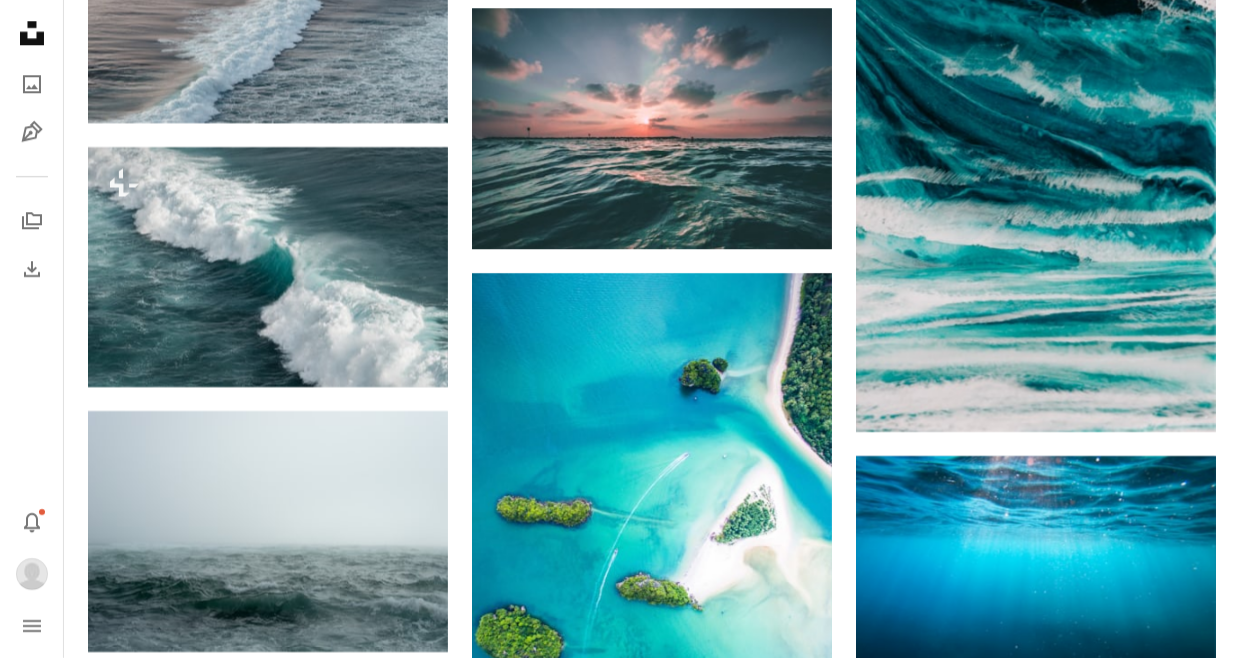 scroll, scrollTop: 8500, scrollLeft: 0, axis: vertical 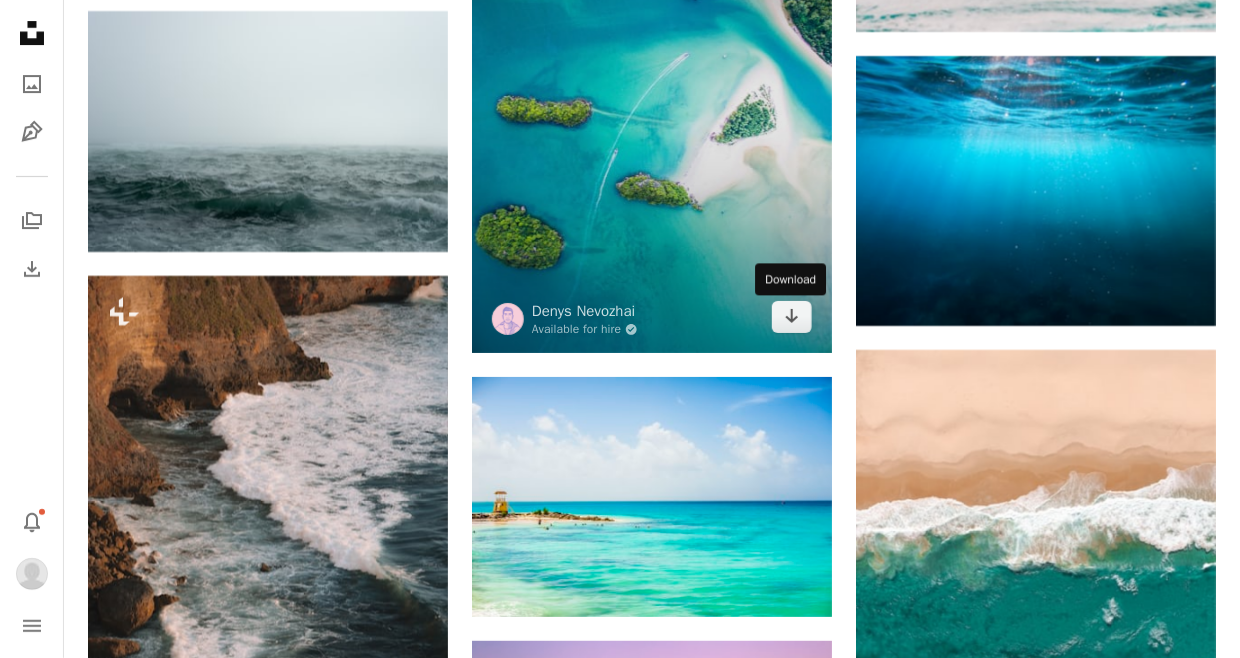 click on "Arrow pointing down" 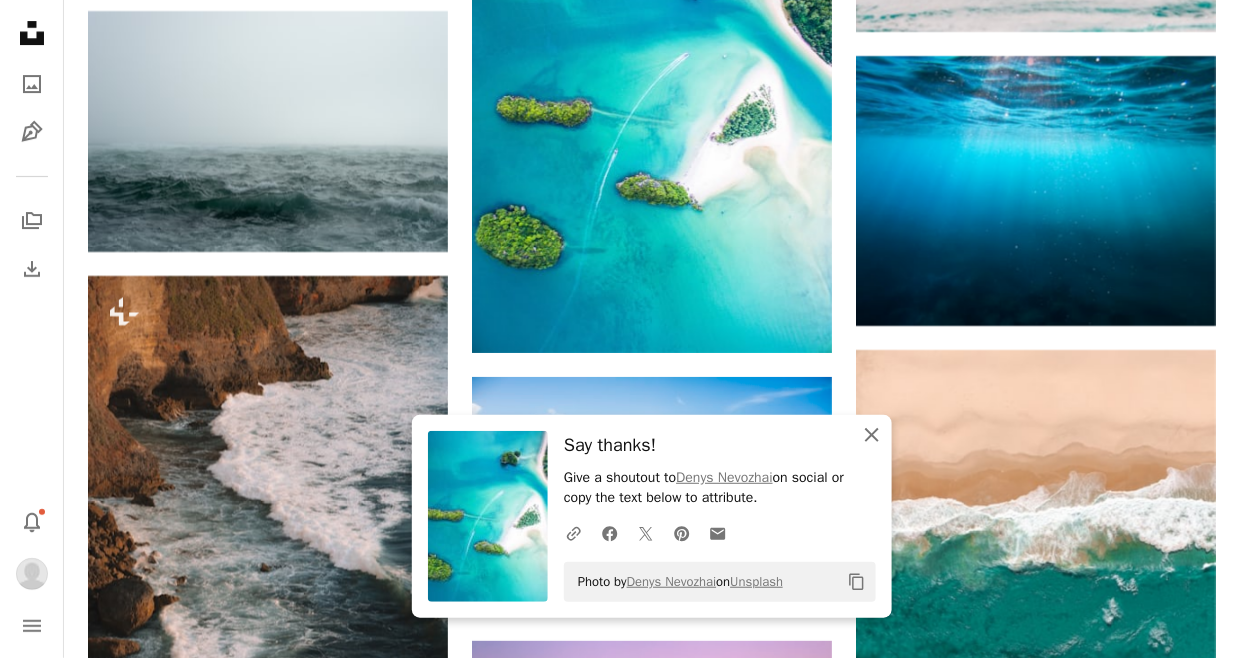 click on "An X shape" 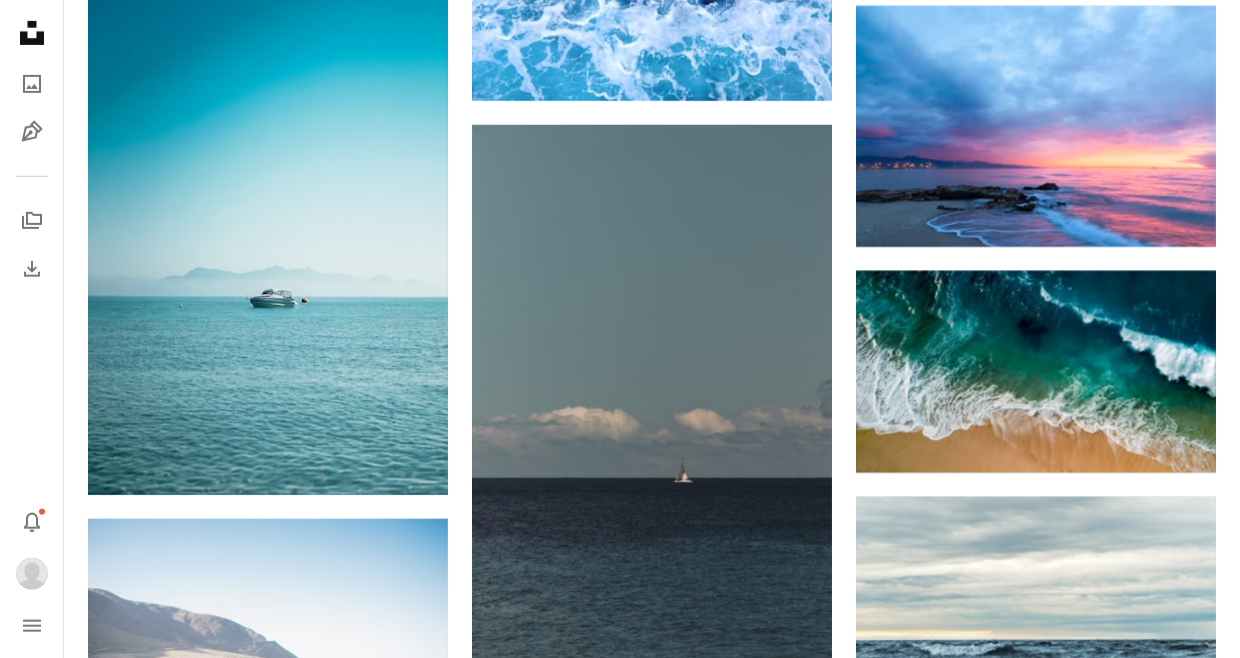 scroll, scrollTop: 11000, scrollLeft: 0, axis: vertical 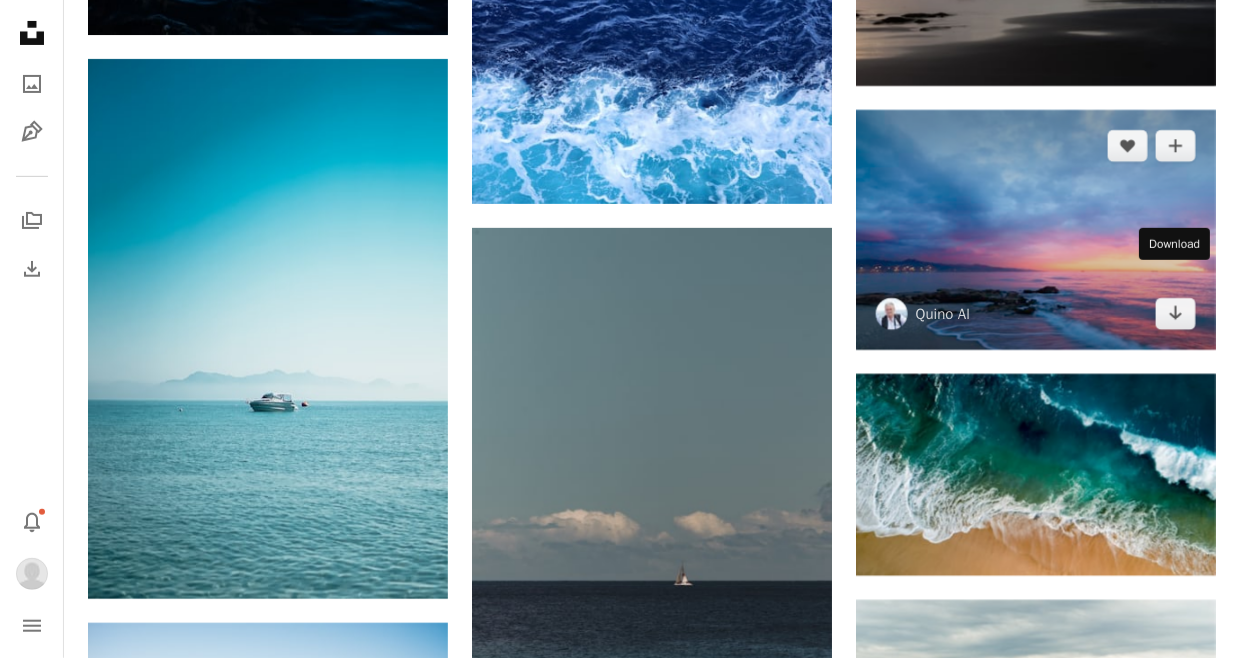 drag, startPoint x: 1177, startPoint y: 278, endPoint x: 1165, endPoint y: 295, distance: 20.808653 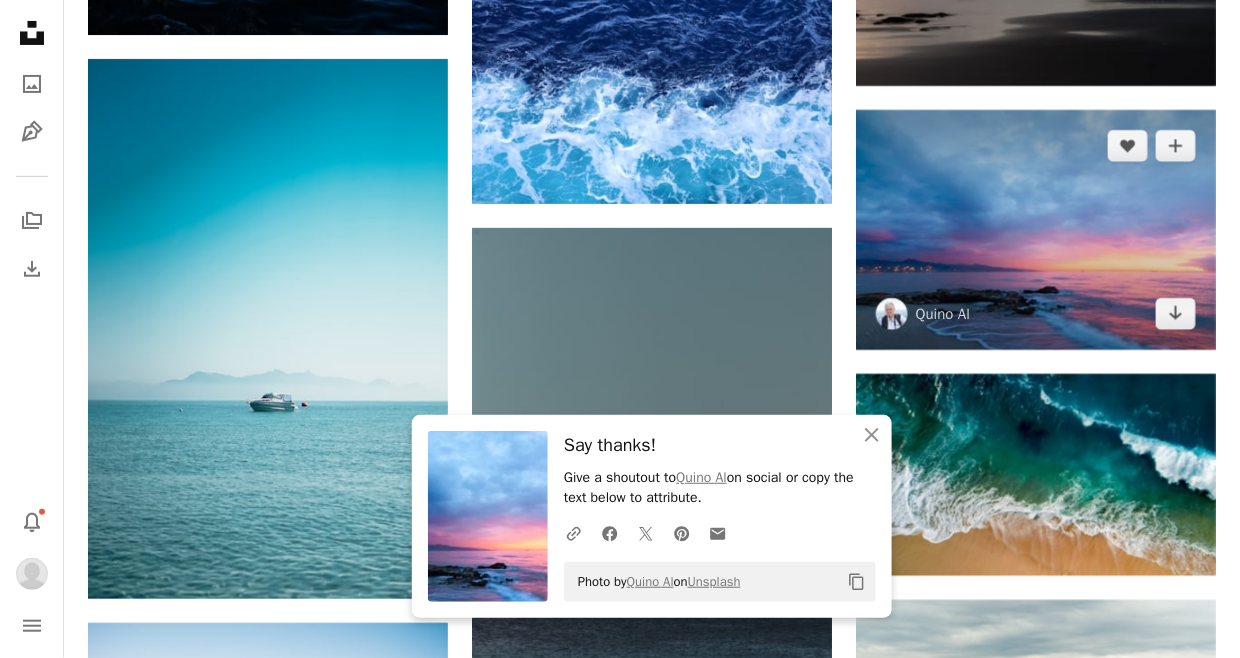 scroll, scrollTop: 11500, scrollLeft: 0, axis: vertical 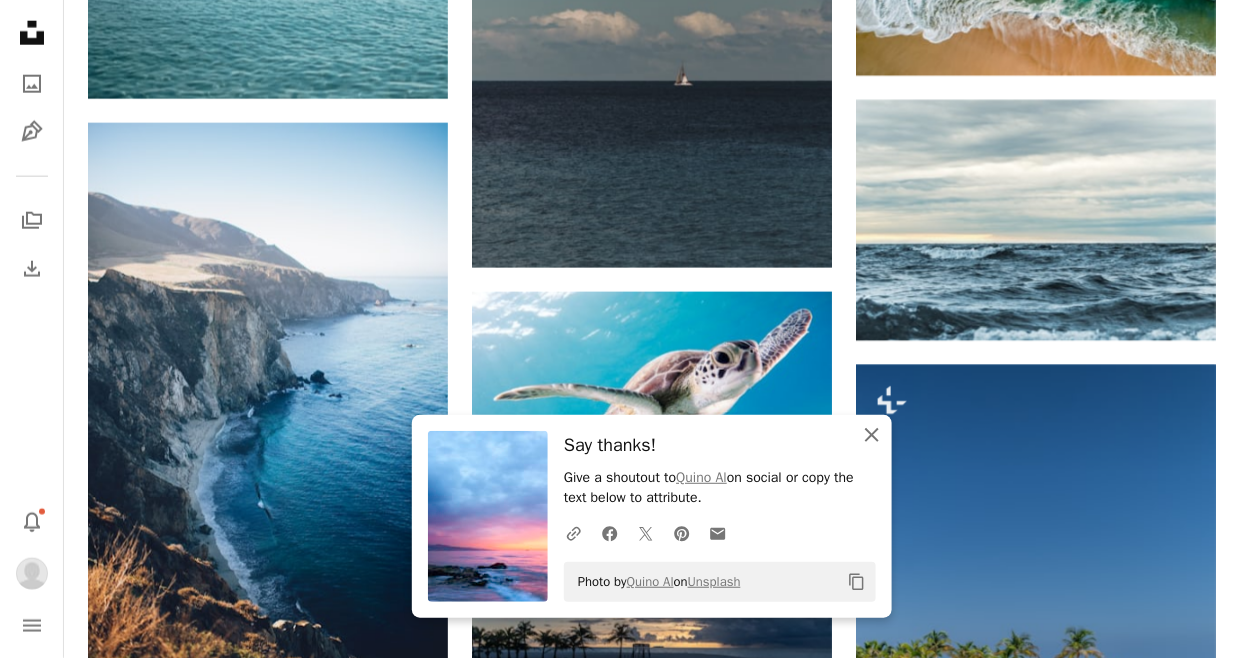 click on "An X shape" 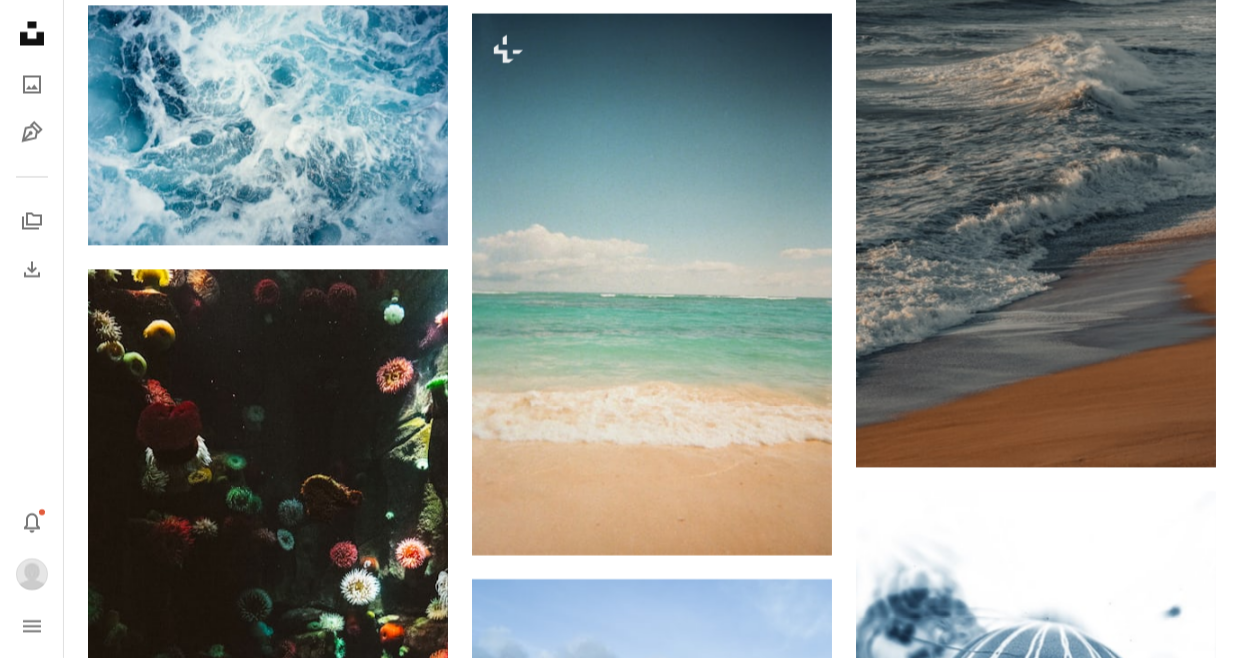 scroll, scrollTop: 14400, scrollLeft: 0, axis: vertical 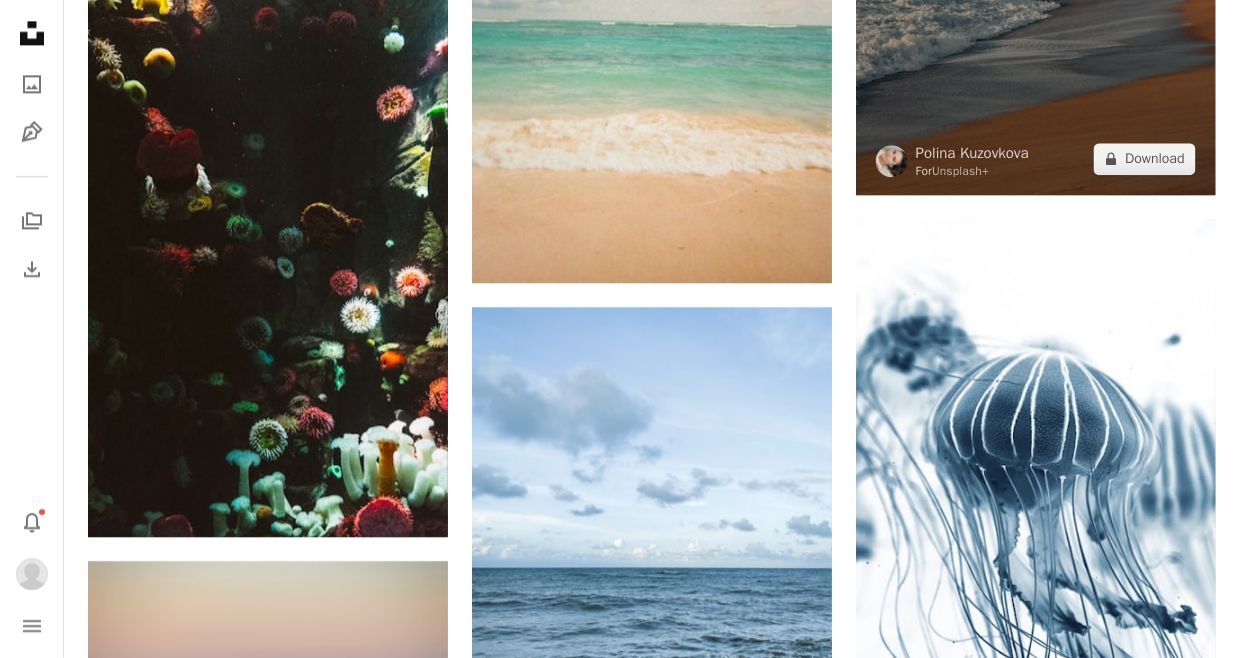 click on "A lock Download" at bounding box center (1145, 159) 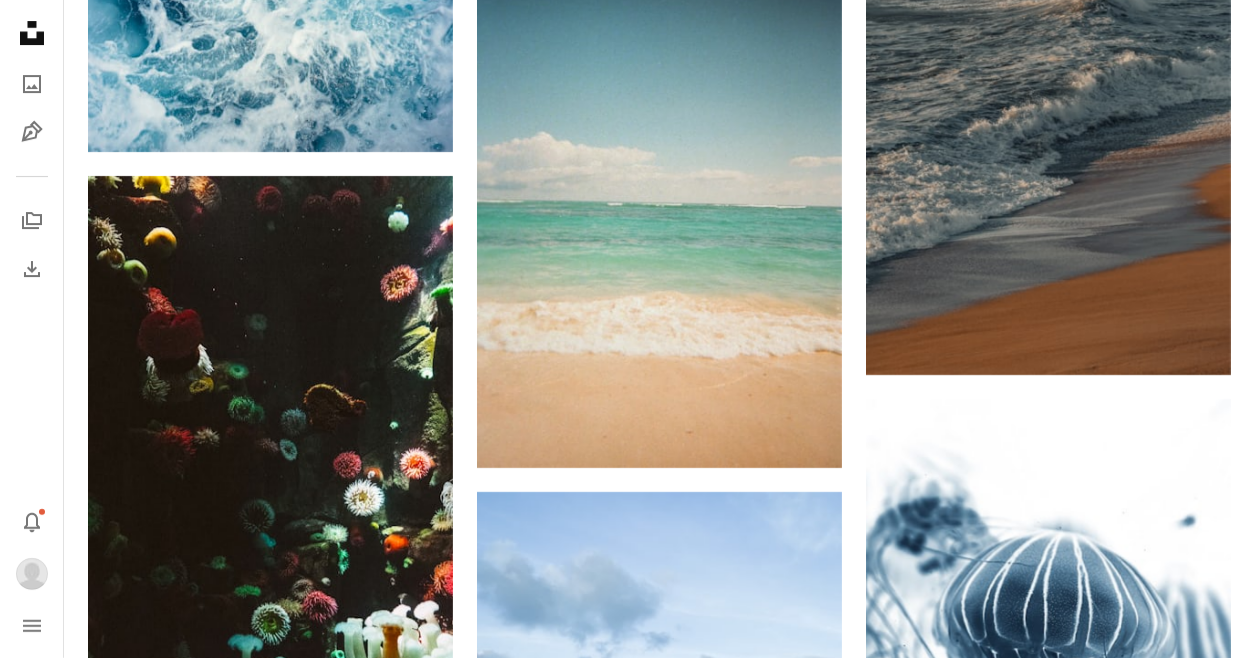 click on "An X shape Premium, ready to use images. Get unlimited access. A plus sign Members-only content added monthly A plus sign Unlimited royalty-free downloads A plus sign Illustrations  New A plus sign Enhanced legal protections yearly 65%  off monthly $20   $7 USD per month * Get  Unsplash+ * When paid annually, billed upfront  $84 Taxes where applicable. Renews automatically. Cancel anytime." at bounding box center [627, 5633] 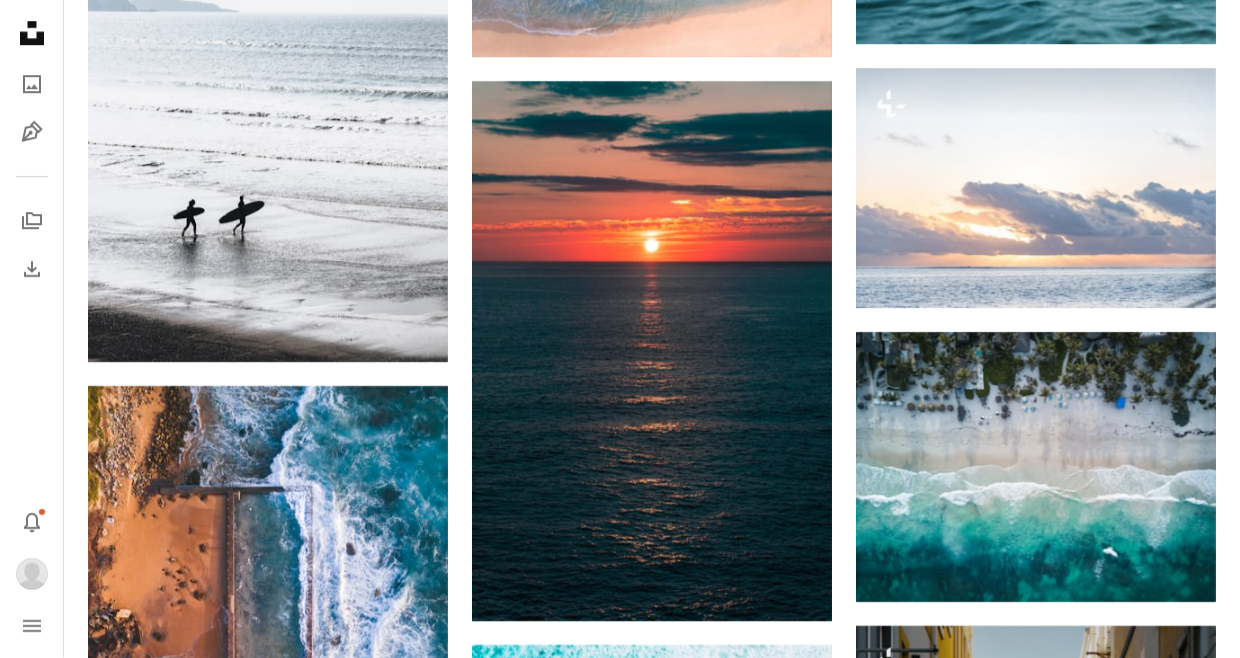 scroll, scrollTop: 20500, scrollLeft: 0, axis: vertical 